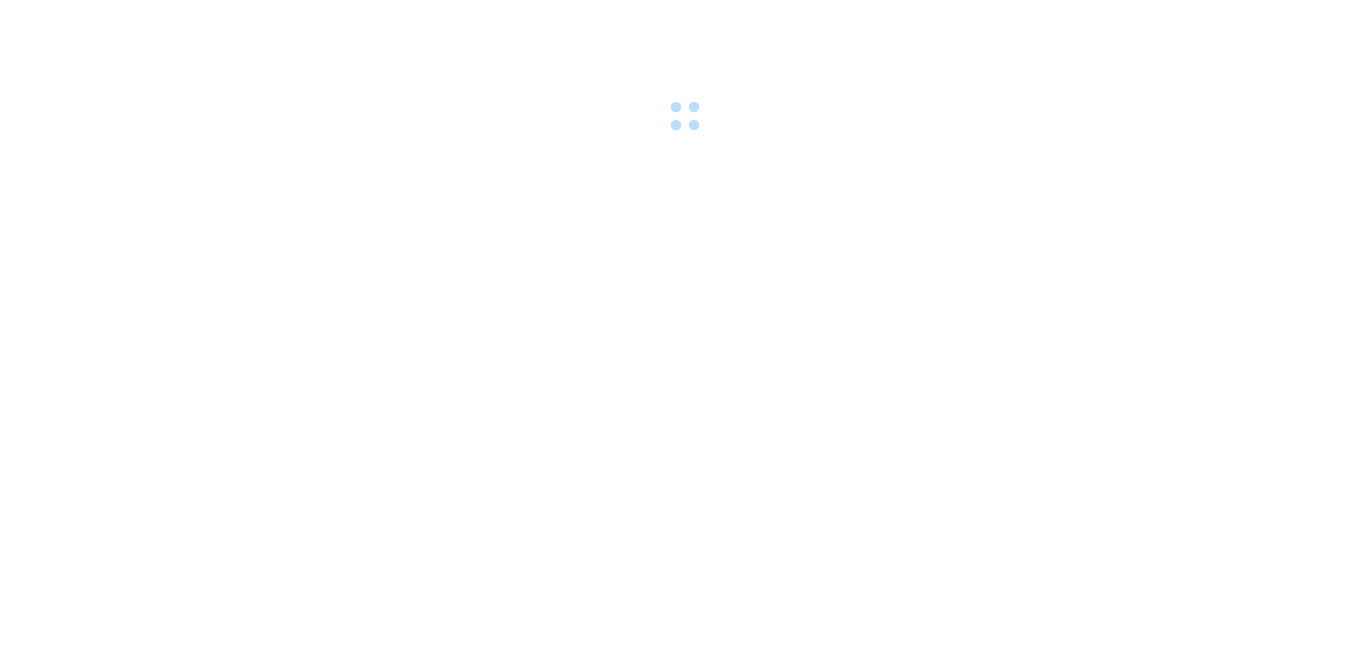 scroll, scrollTop: 0, scrollLeft: 0, axis: both 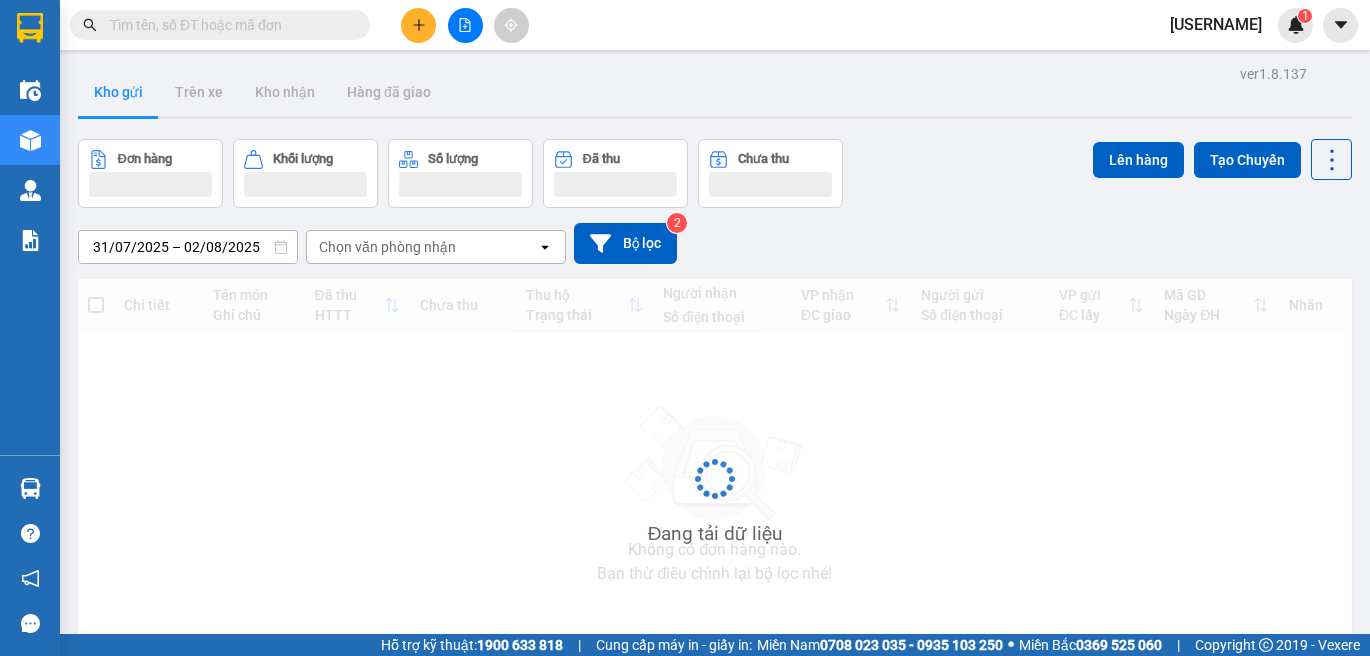 click at bounding box center [228, 25] 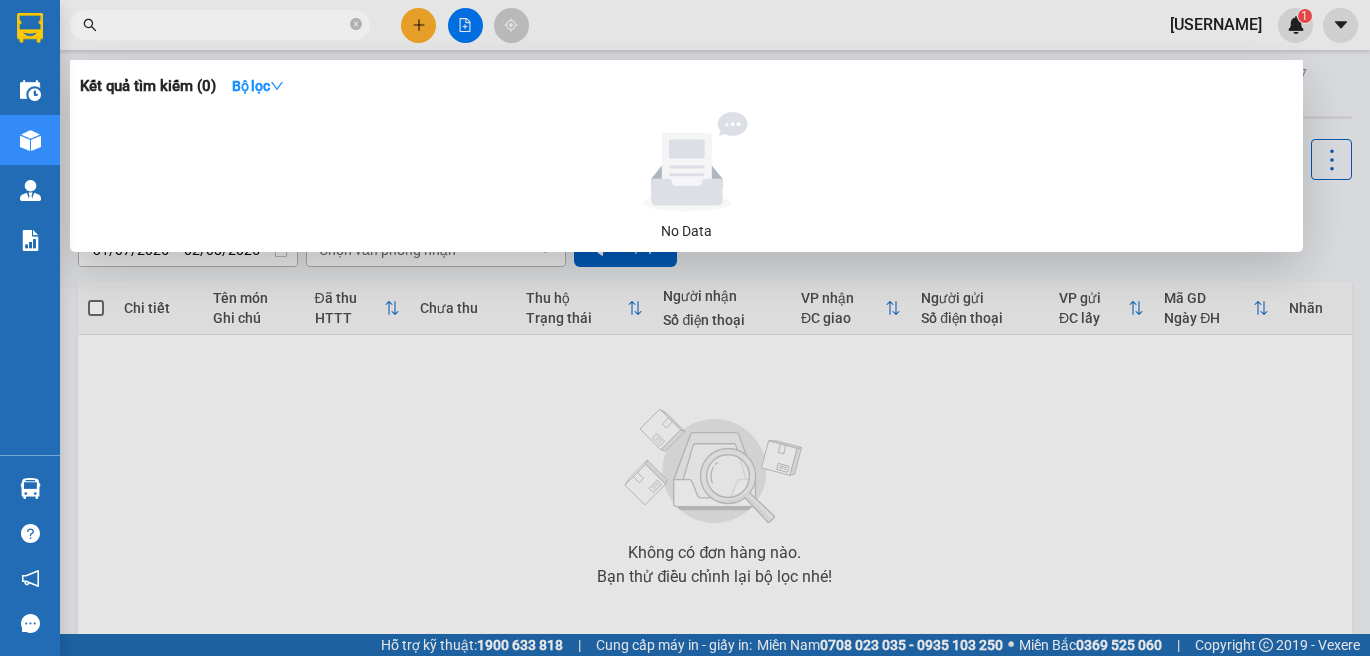 scroll, scrollTop: 0, scrollLeft: 19191, axis: horizontal 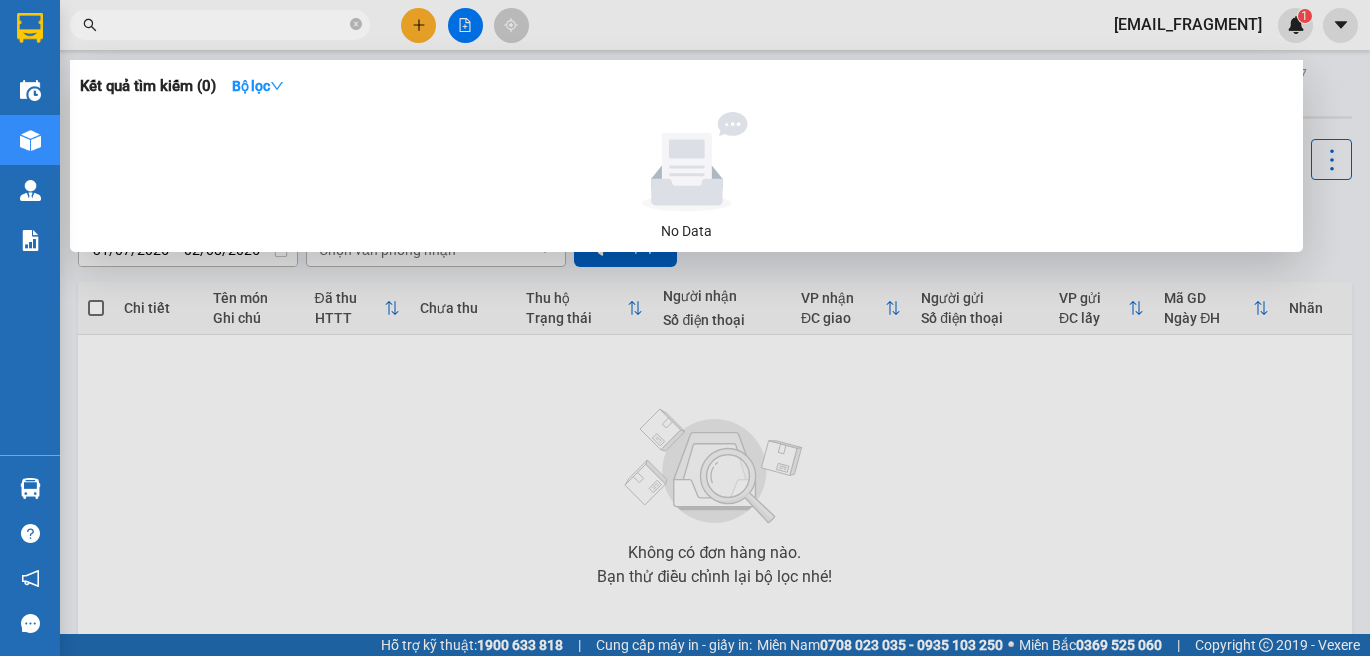 click at bounding box center [220, 25] 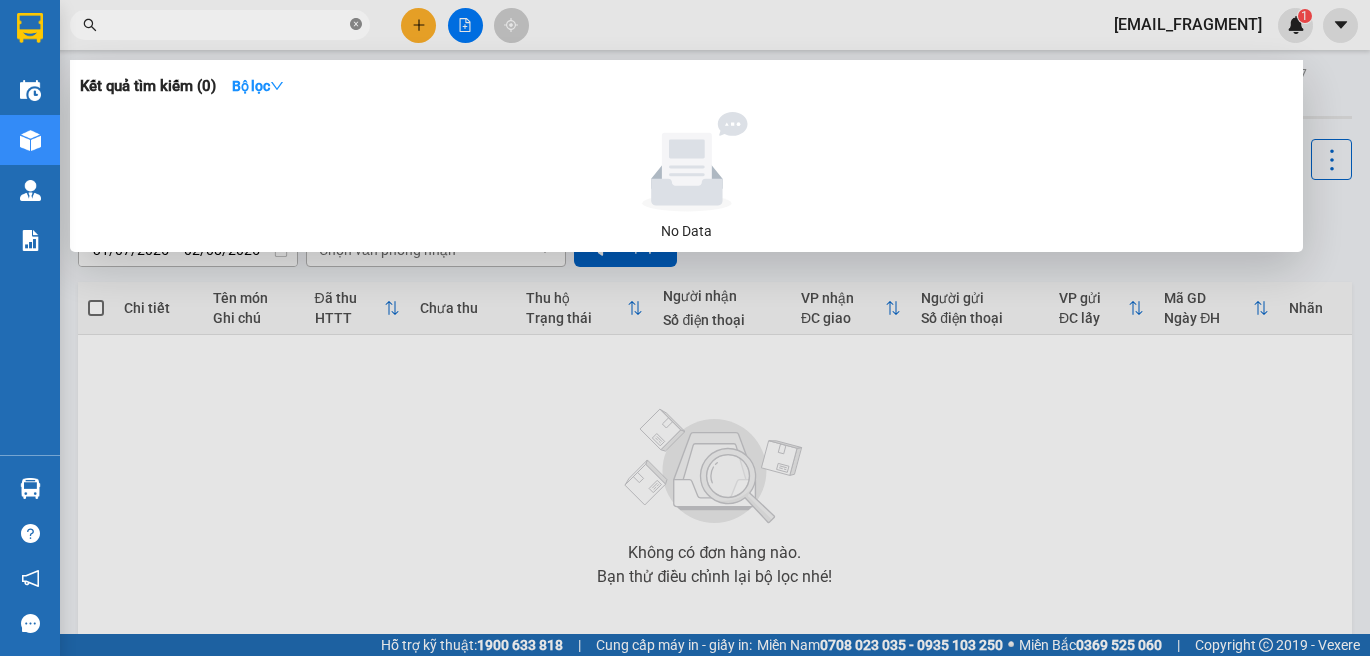scroll, scrollTop: 0, scrollLeft: 0, axis: both 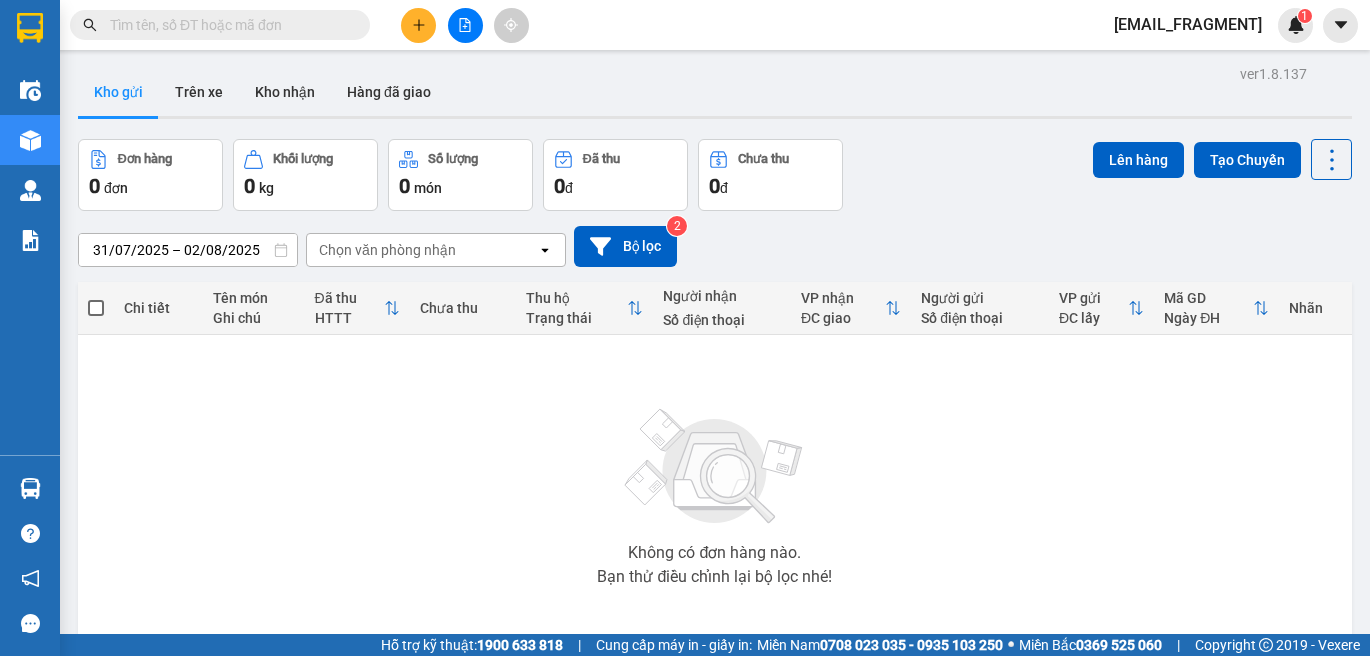 click at bounding box center [228, 25] 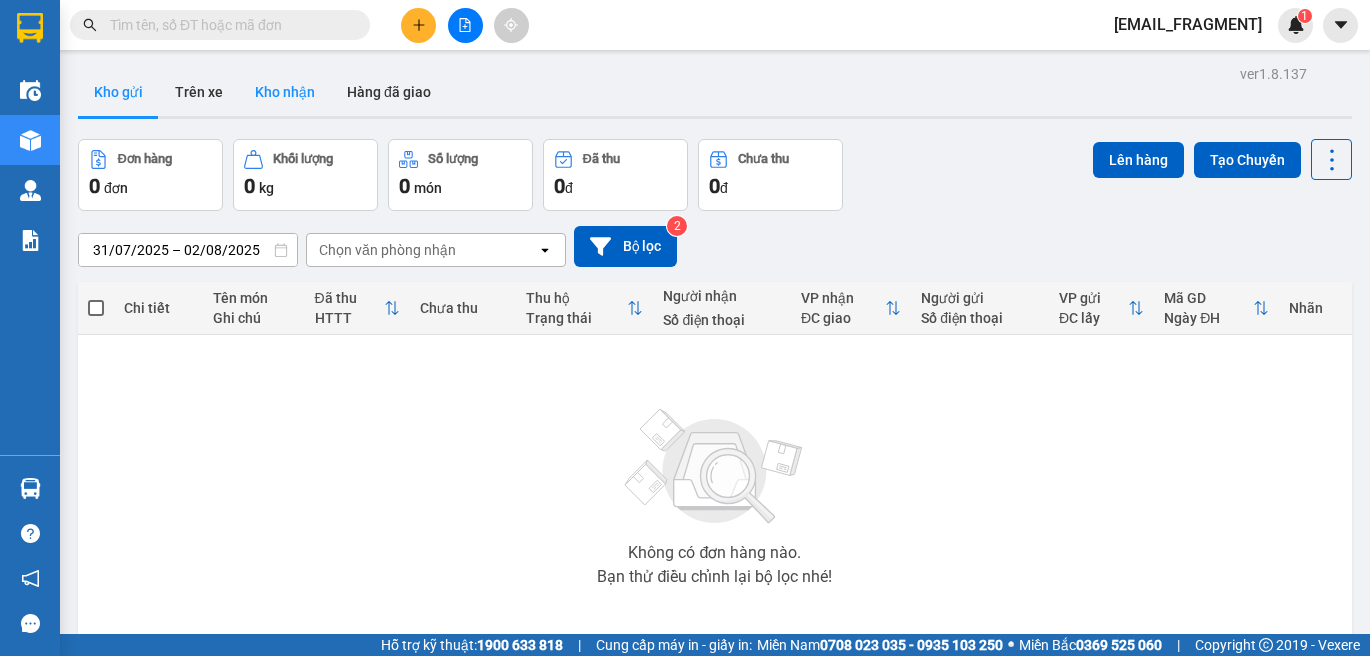 click on "Kho nhận" at bounding box center (285, 92) 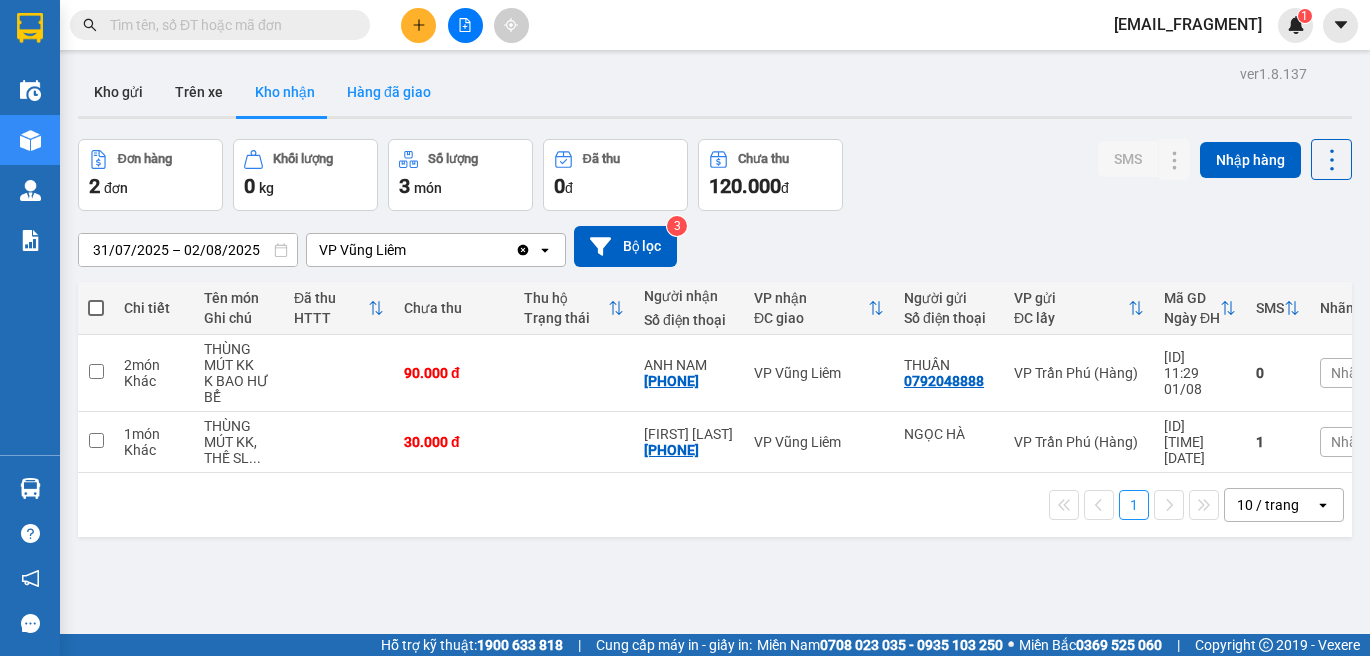 click on "Hàng đã giao" at bounding box center [389, 92] 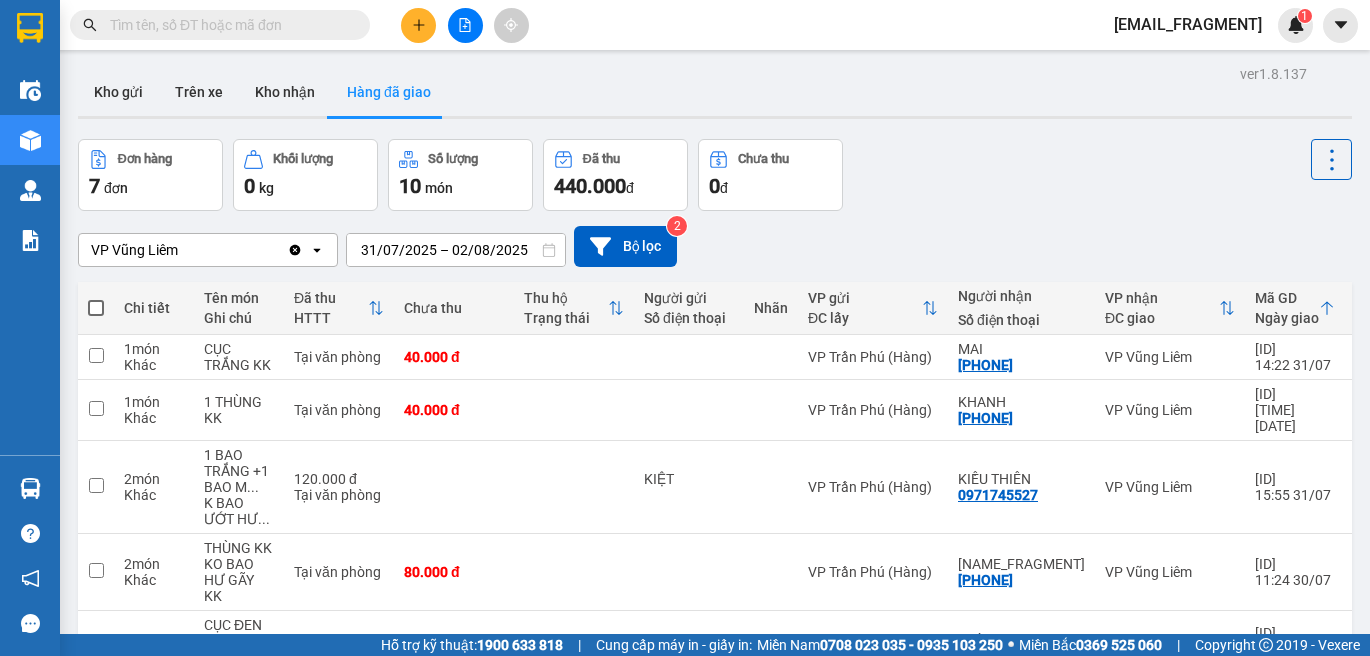 click at bounding box center (220, 25) 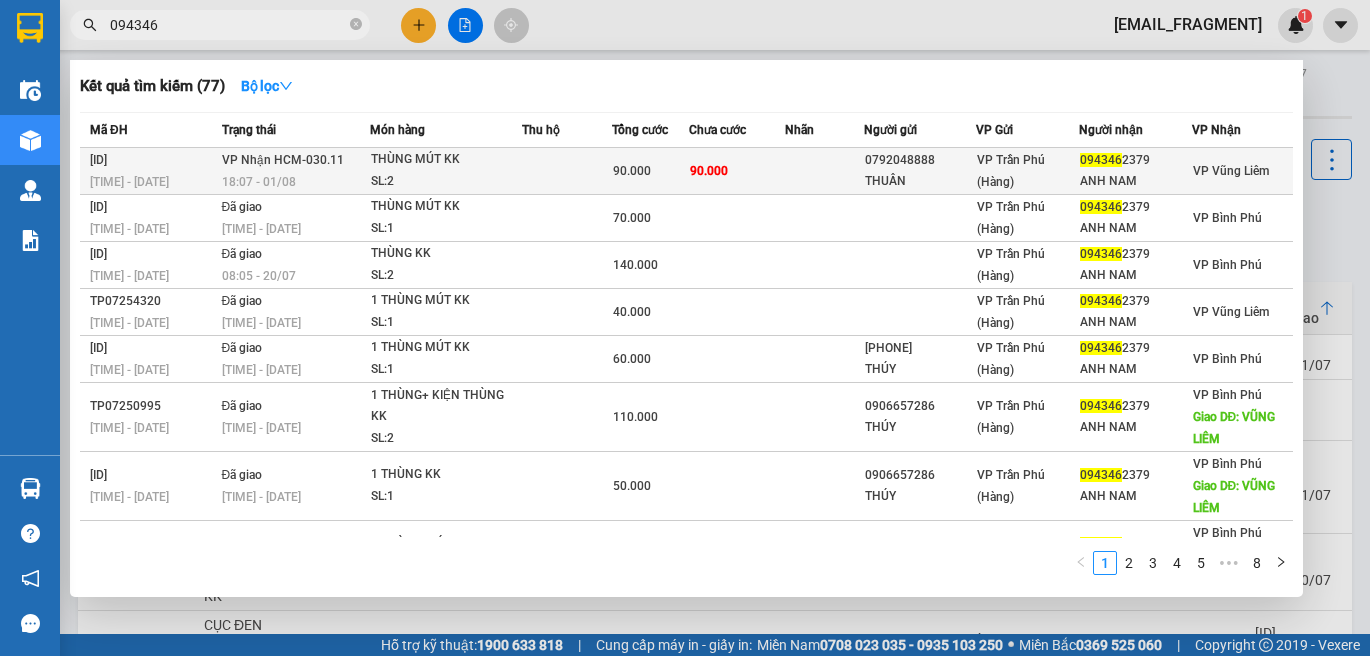 type on "094346" 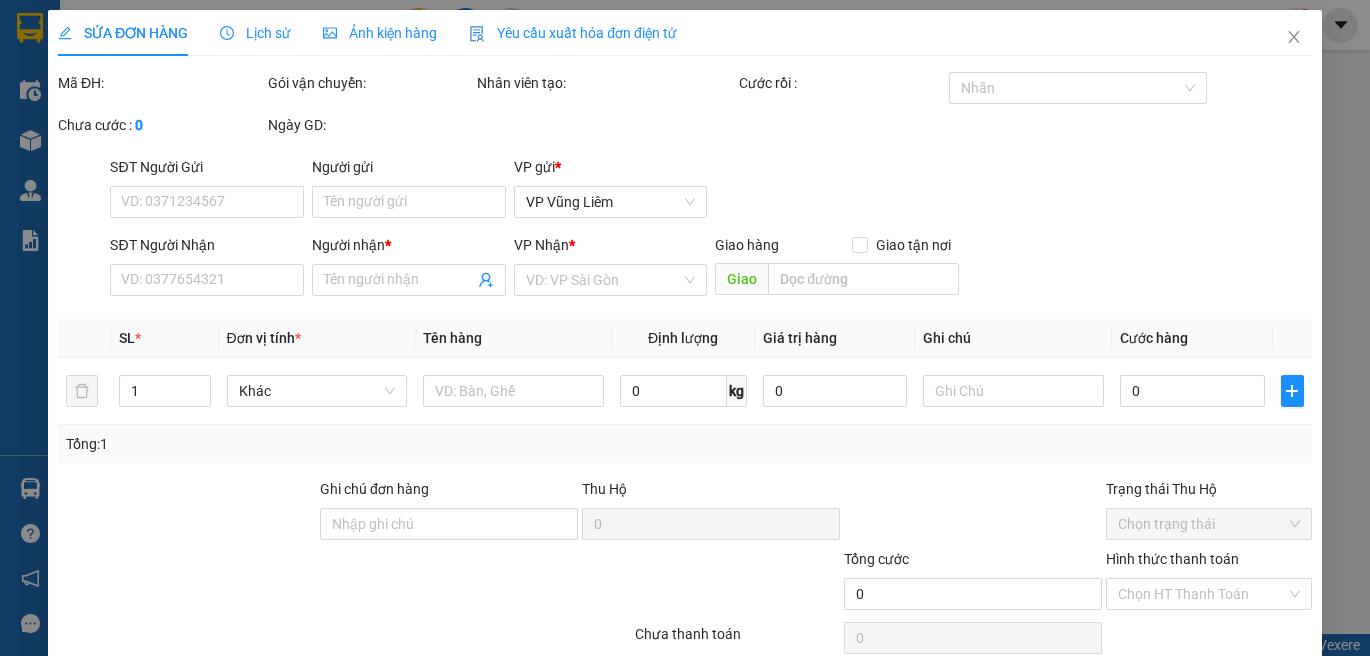 type on "0792048888" 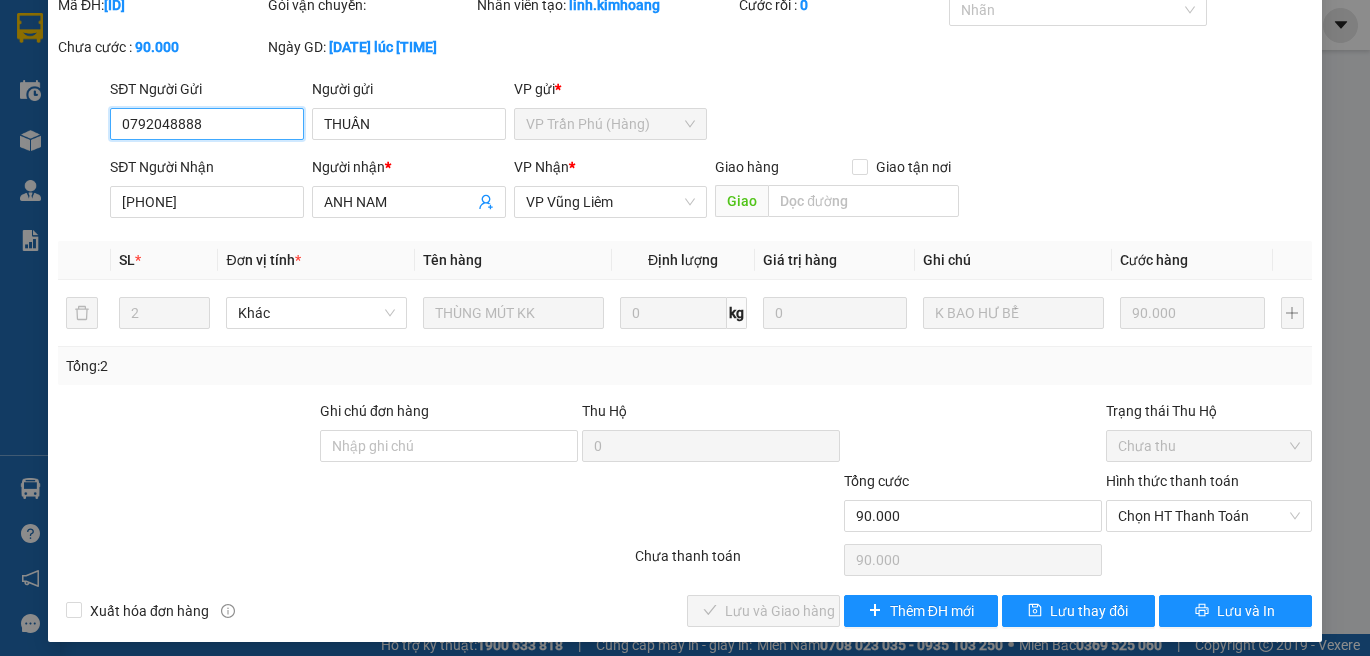 scroll, scrollTop: 88, scrollLeft: 0, axis: vertical 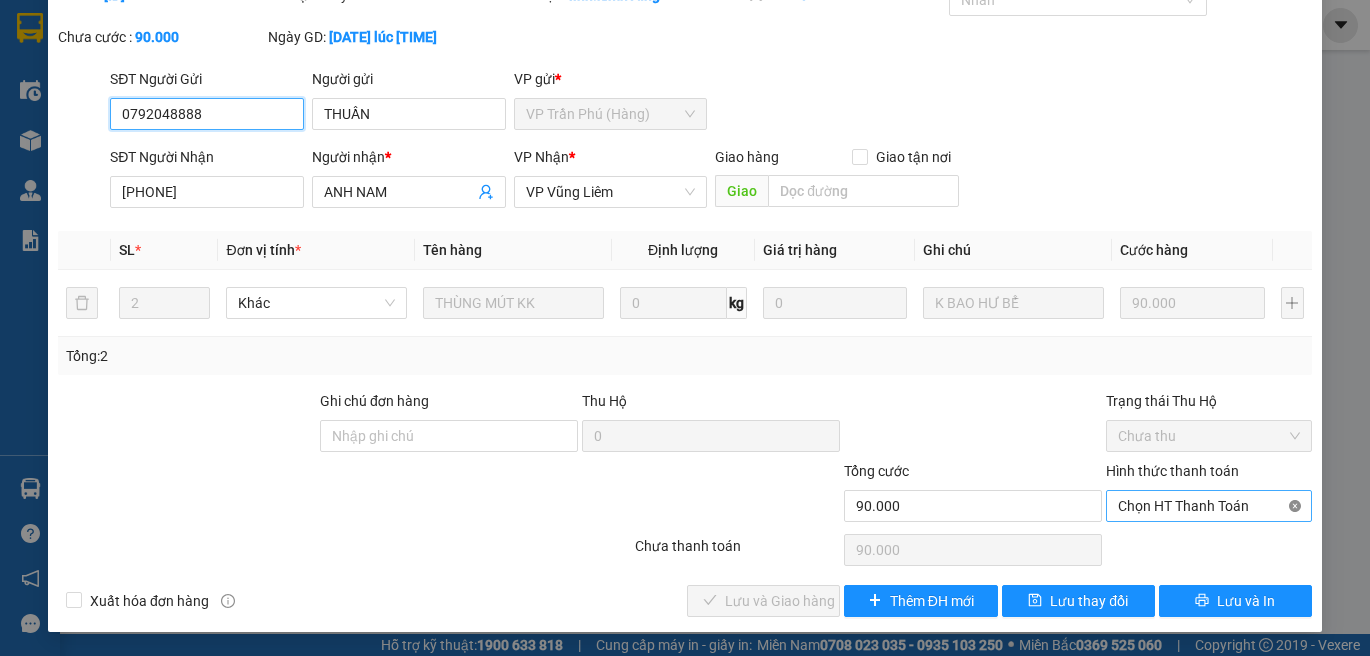drag, startPoint x: 1286, startPoint y: 495, endPoint x: 1286, endPoint y: 506, distance: 11 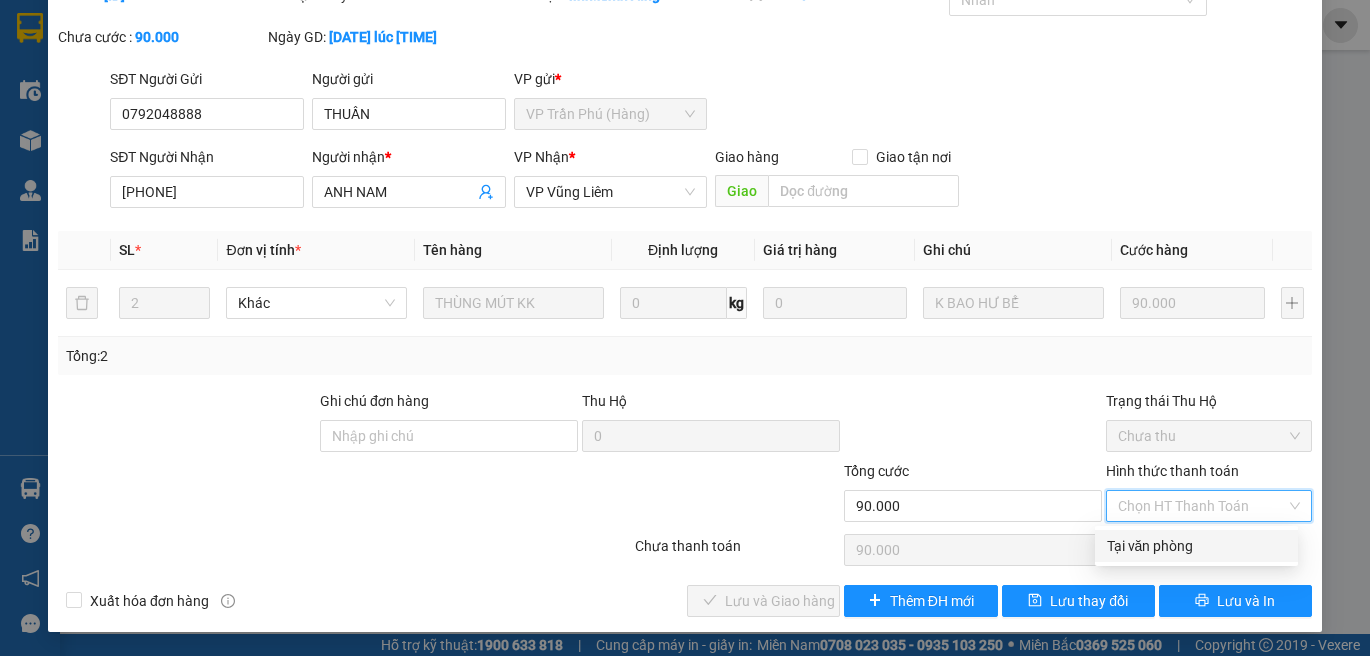 click on "Tại văn phòng" at bounding box center (1196, 546) 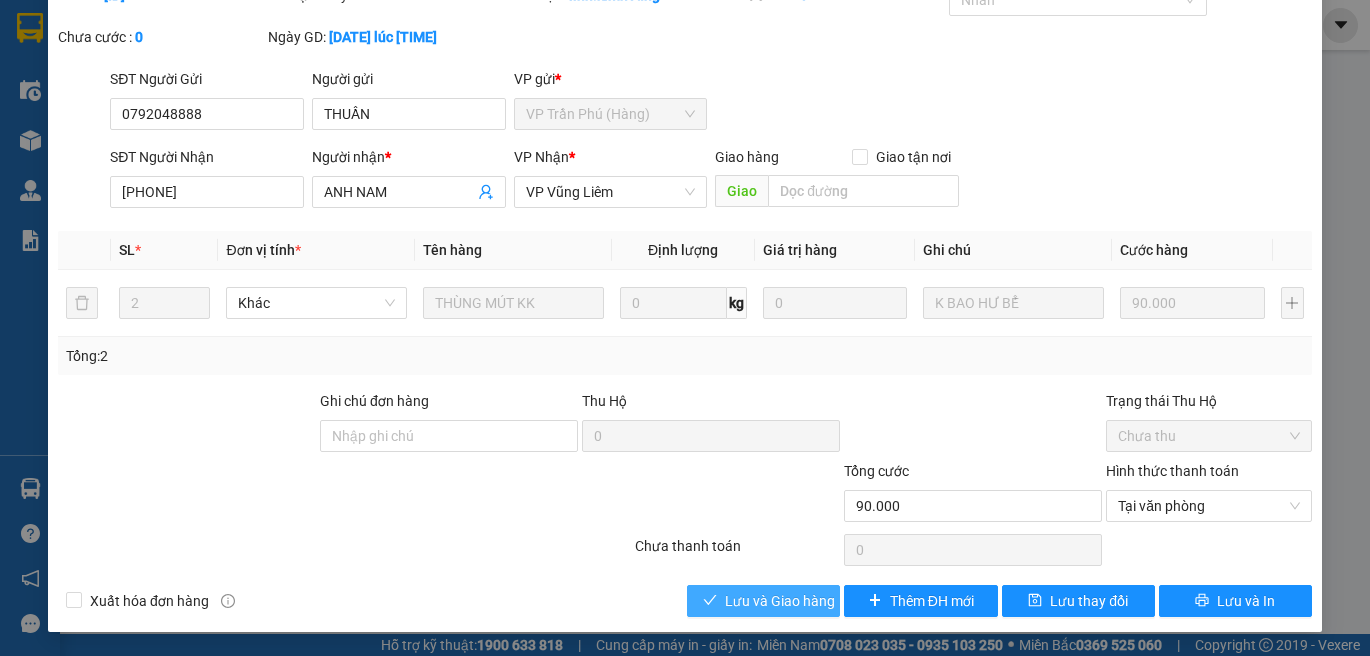 click on "Lưu và Giao hàng" at bounding box center [763, 601] 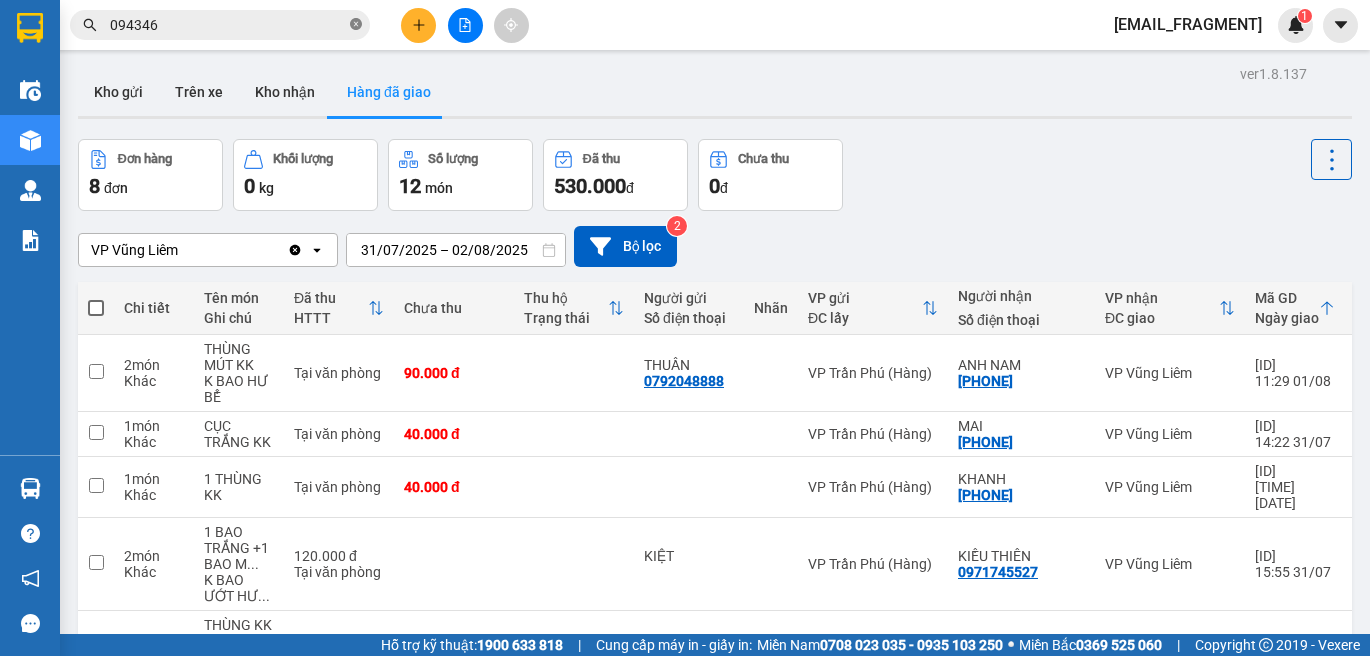 click 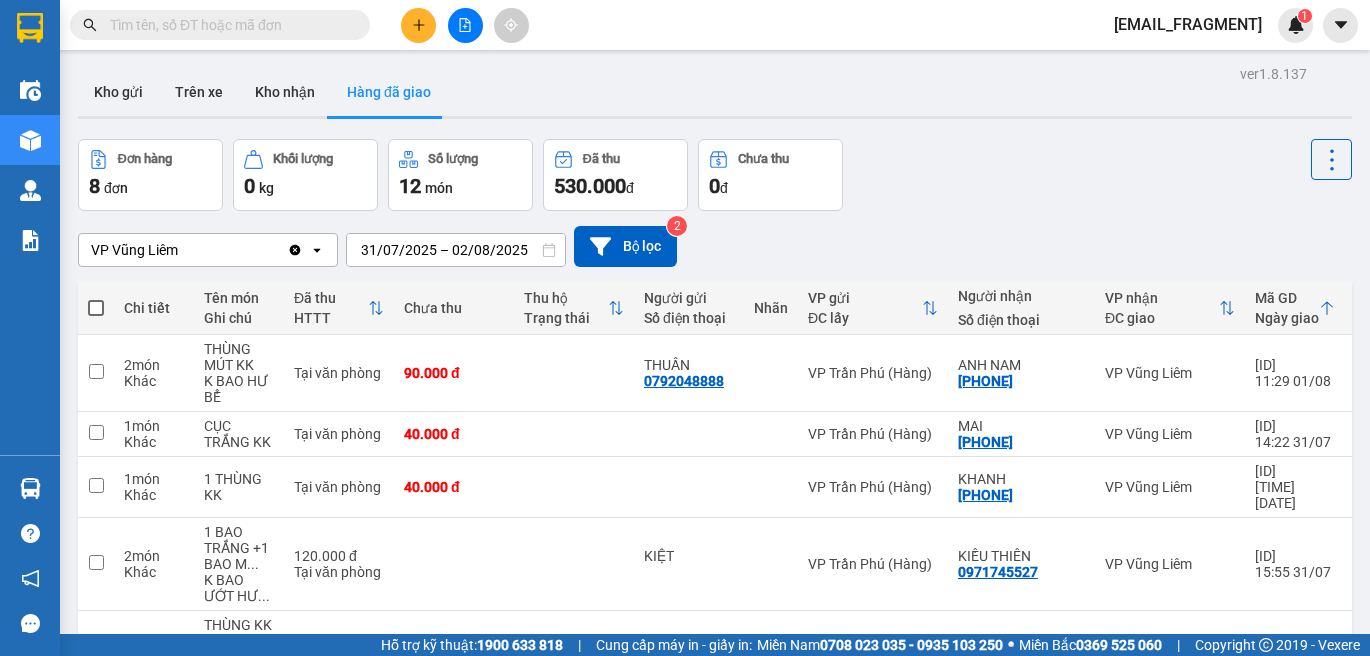 click at bounding box center (220, 25) 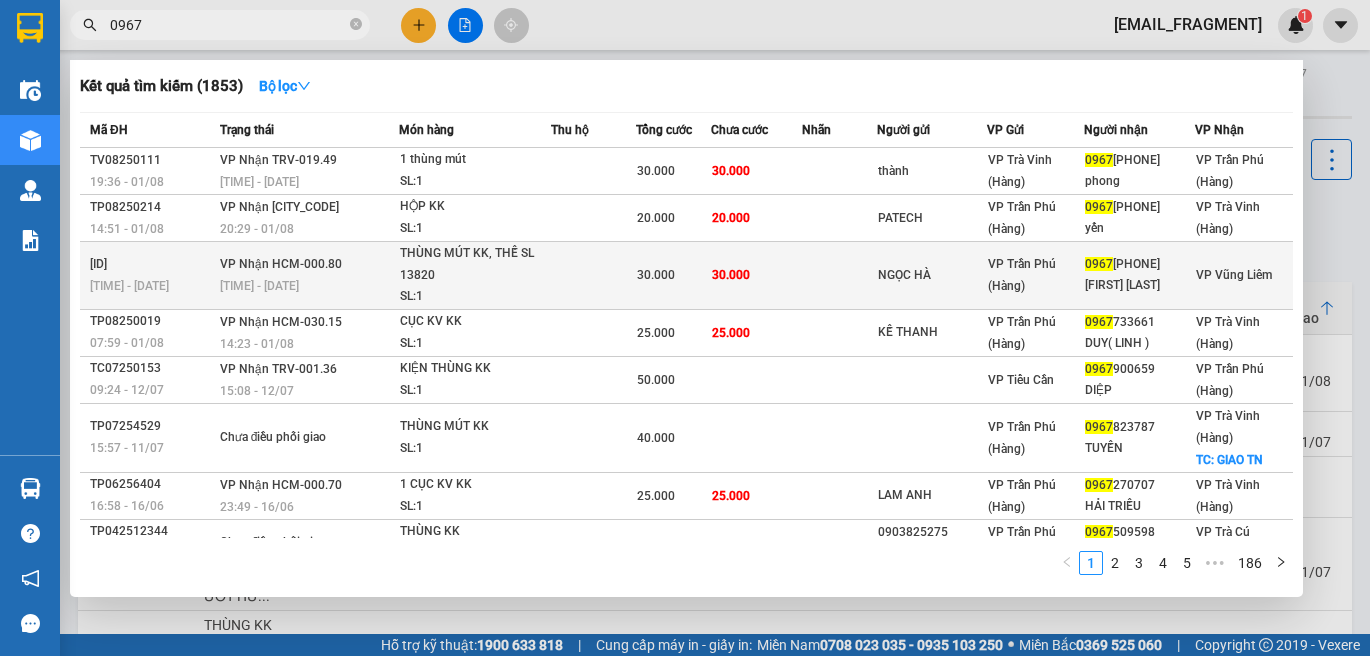 type on "0967" 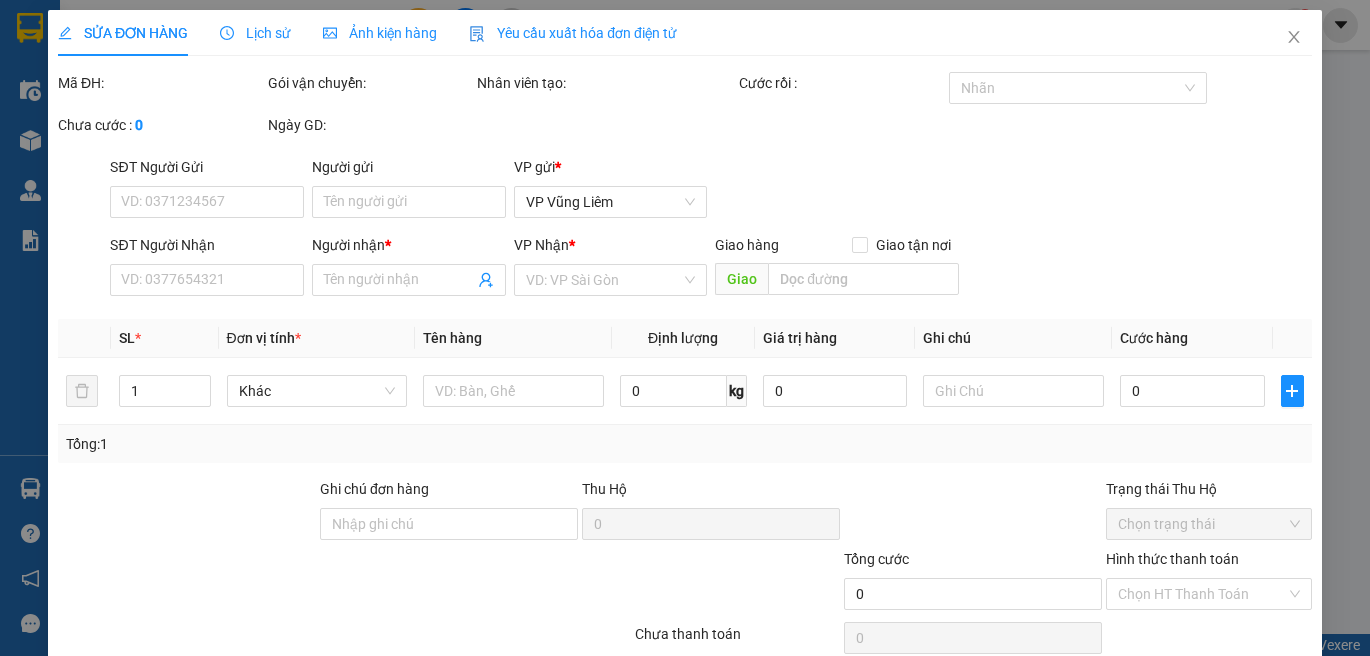 type on "NGỌC HÀ" 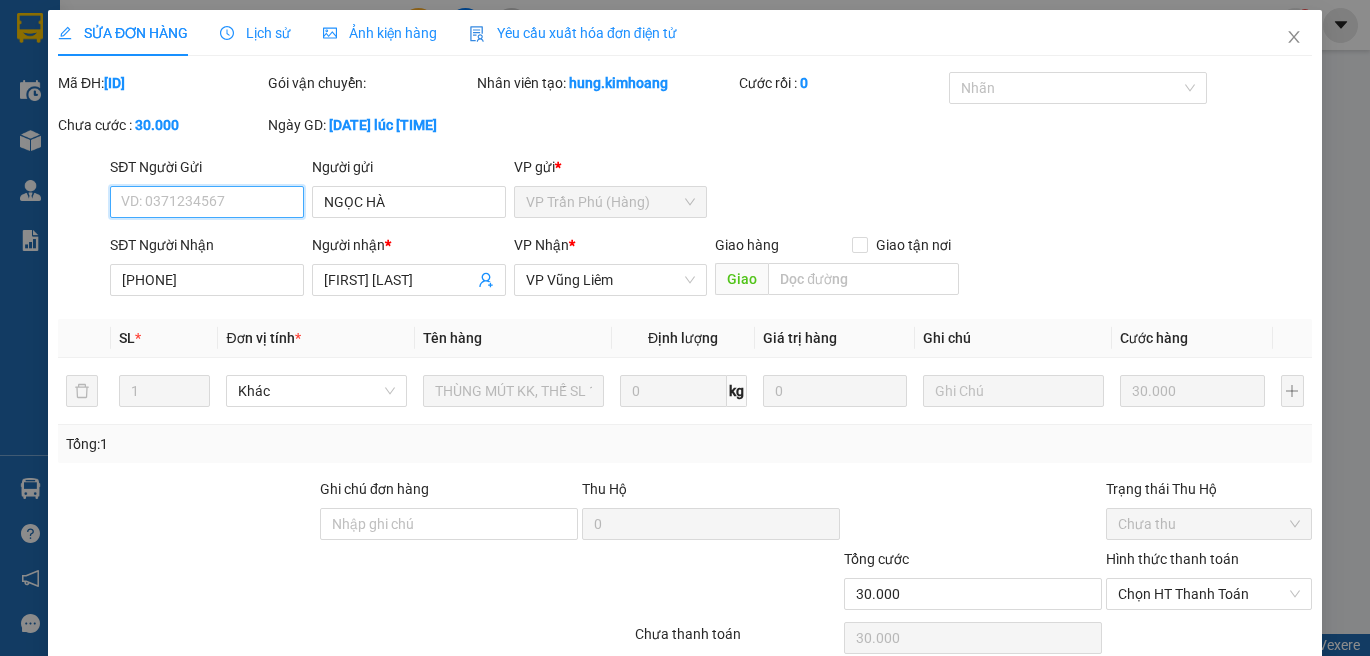 scroll, scrollTop: 88, scrollLeft: 0, axis: vertical 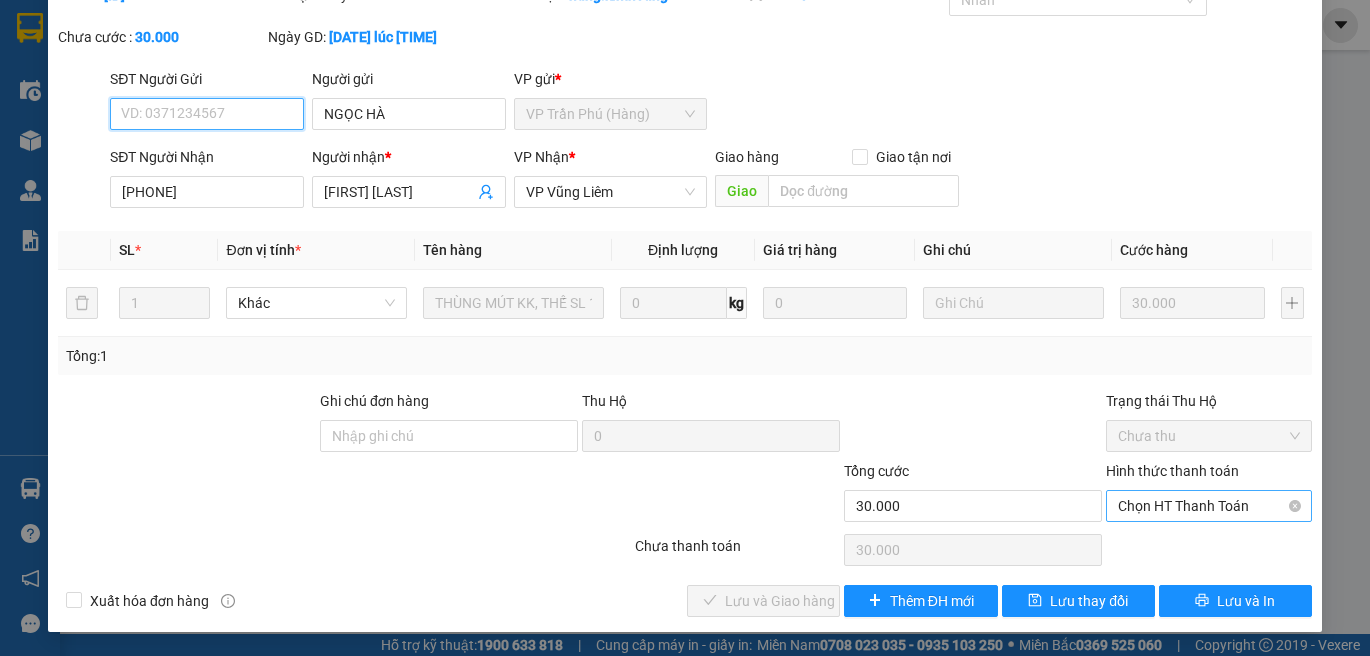 click on "Chọn HT Thanh Toán" at bounding box center [1209, 506] 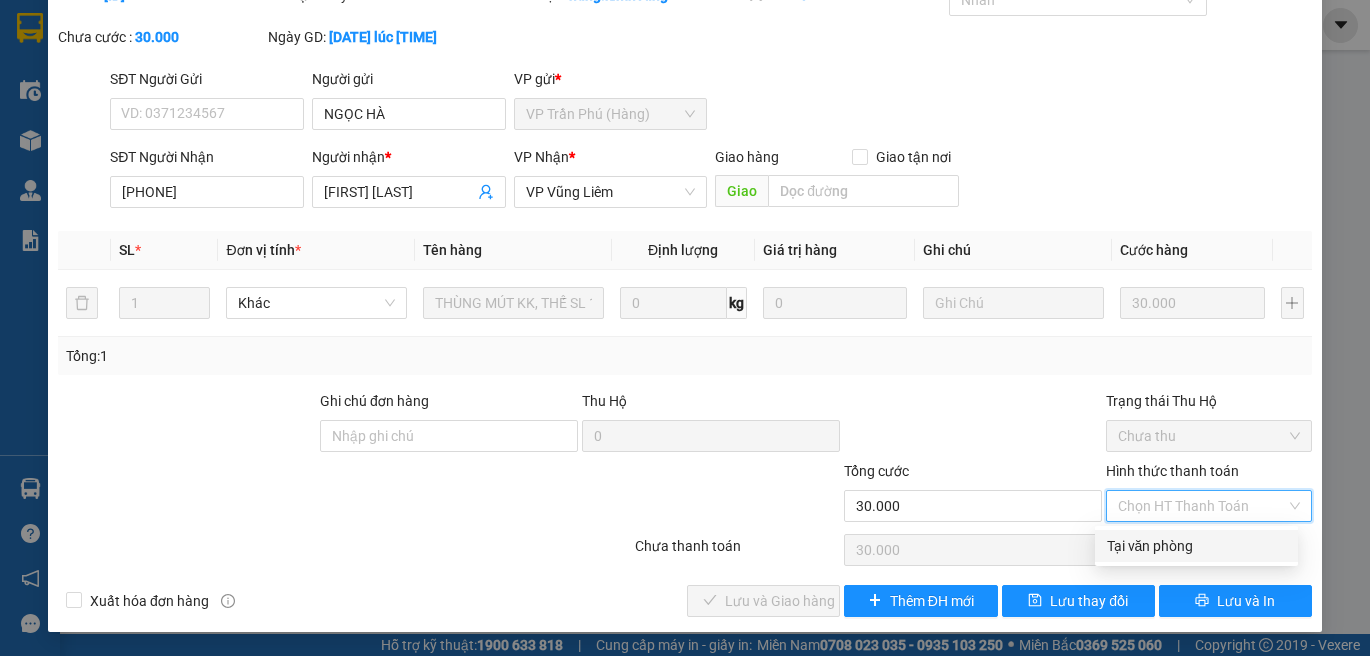 click on "Tại văn phòng" at bounding box center [1196, 546] 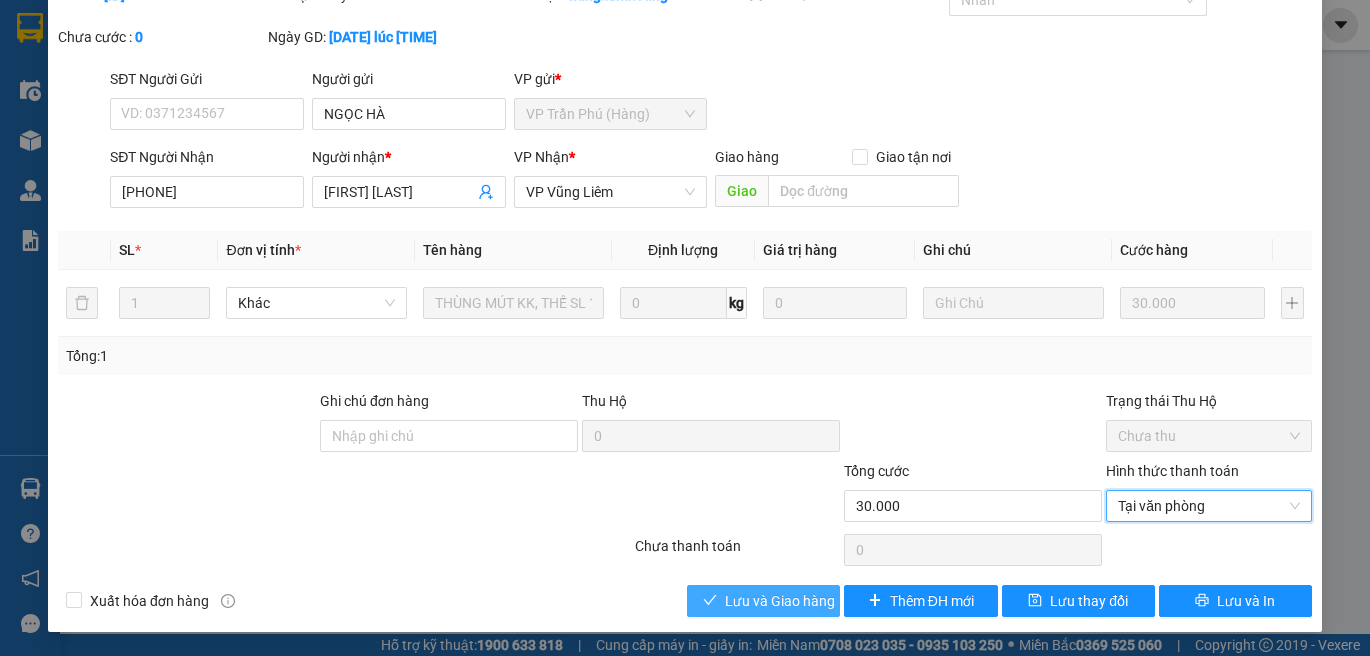 click on "Lưu và Giao hàng" at bounding box center (780, 601) 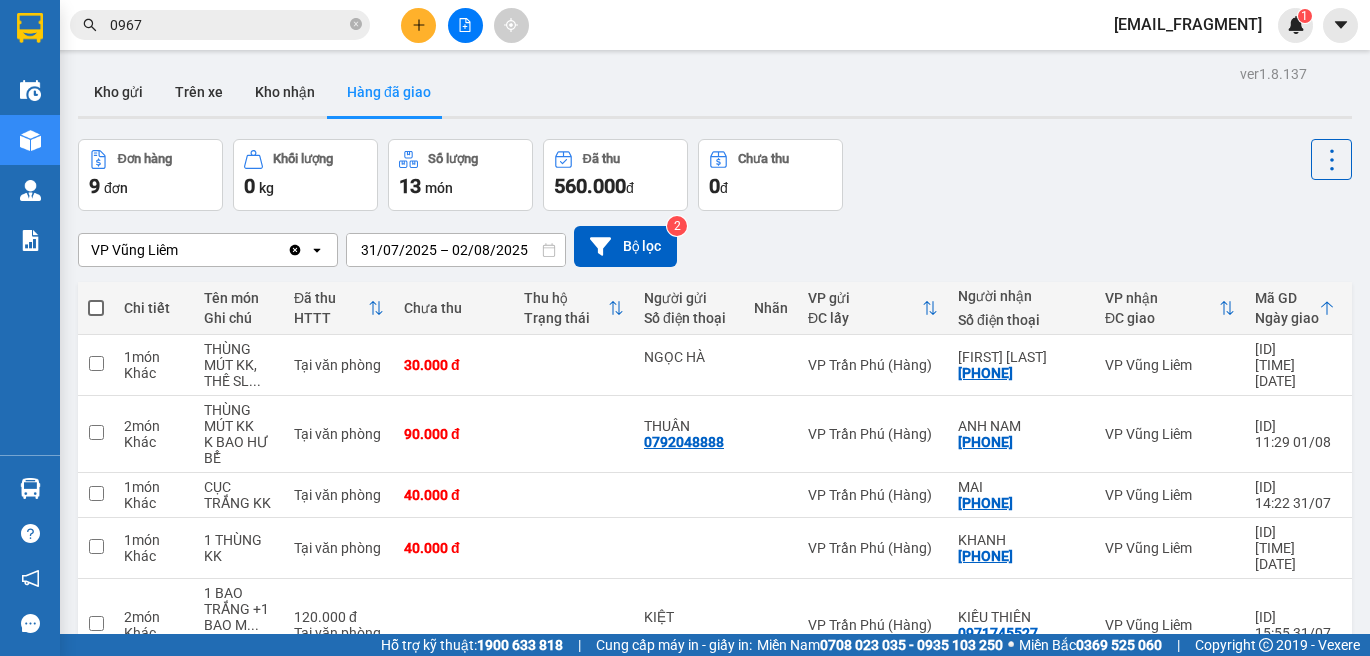 click on "0967" at bounding box center (228, 25) 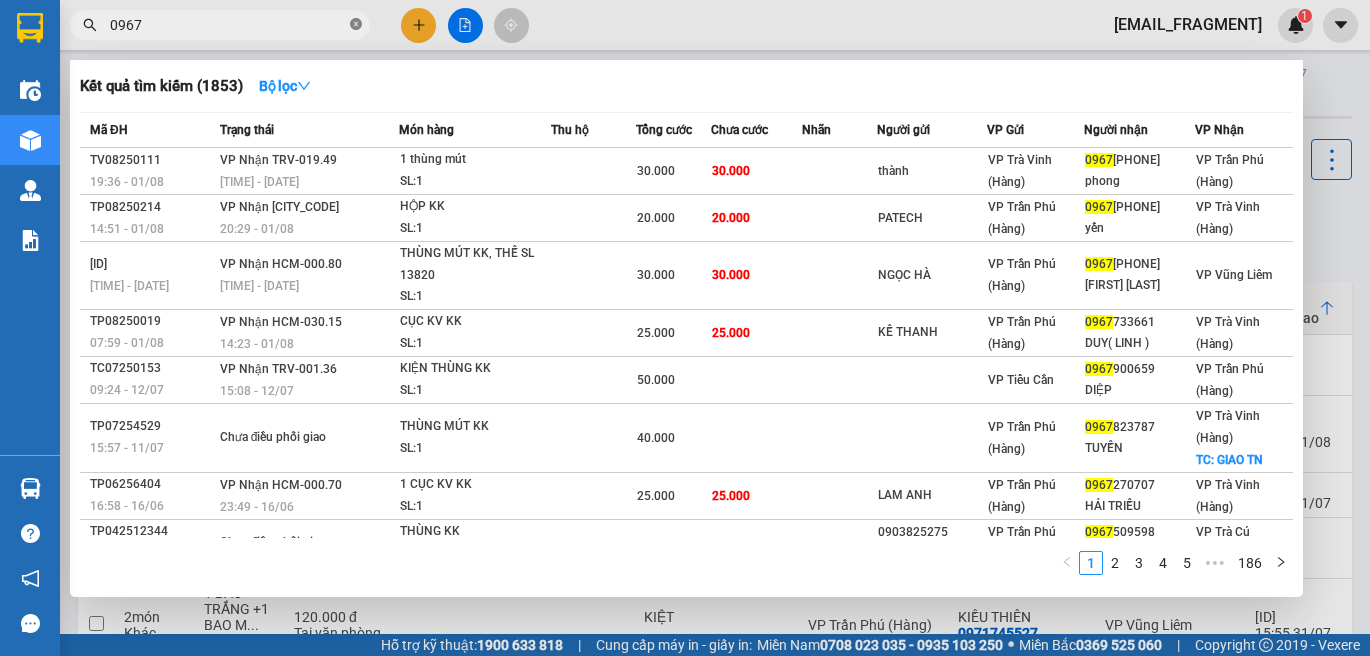 drag, startPoint x: 362, startPoint y: 30, endPoint x: 350, endPoint y: 27, distance: 12.369317 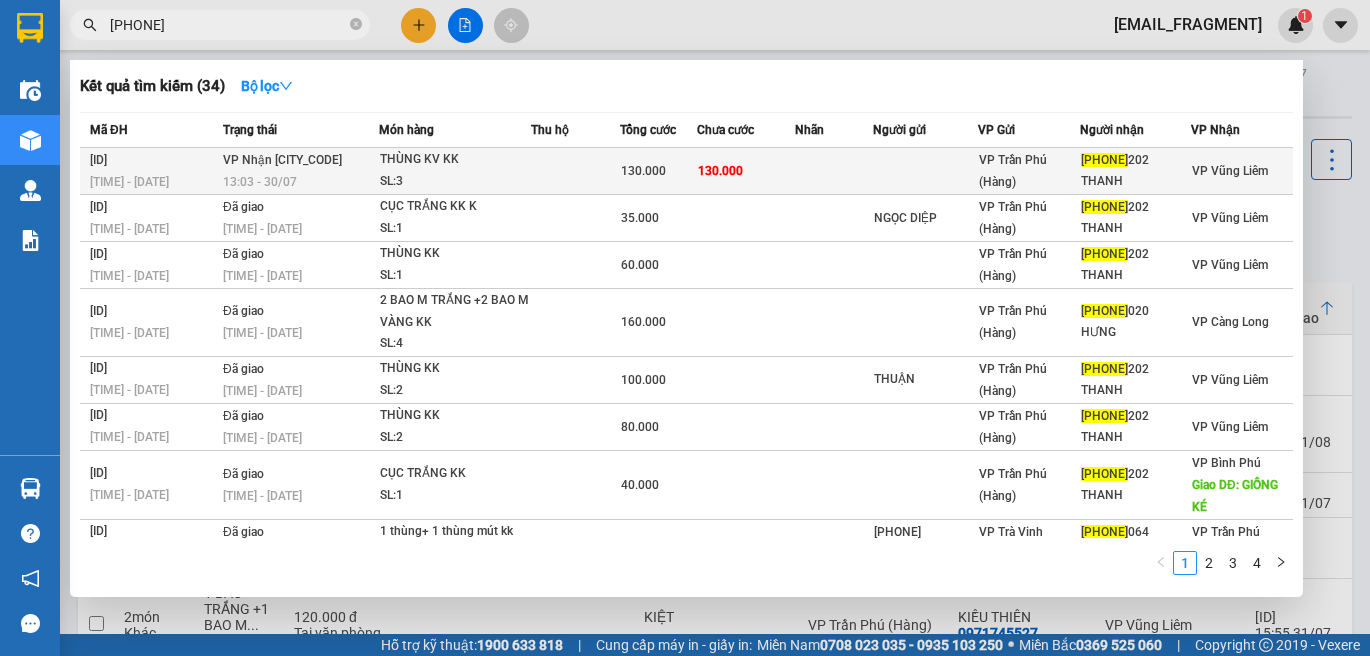 type on "0988454" 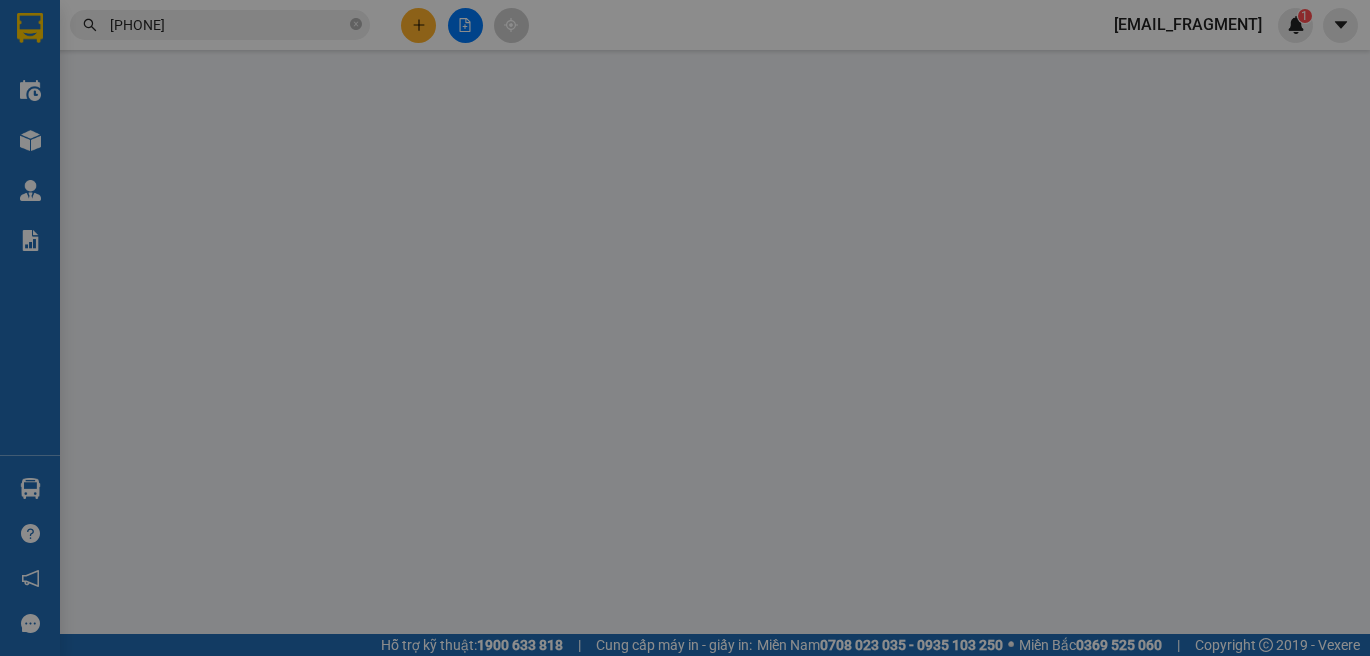 type on "0988454202" 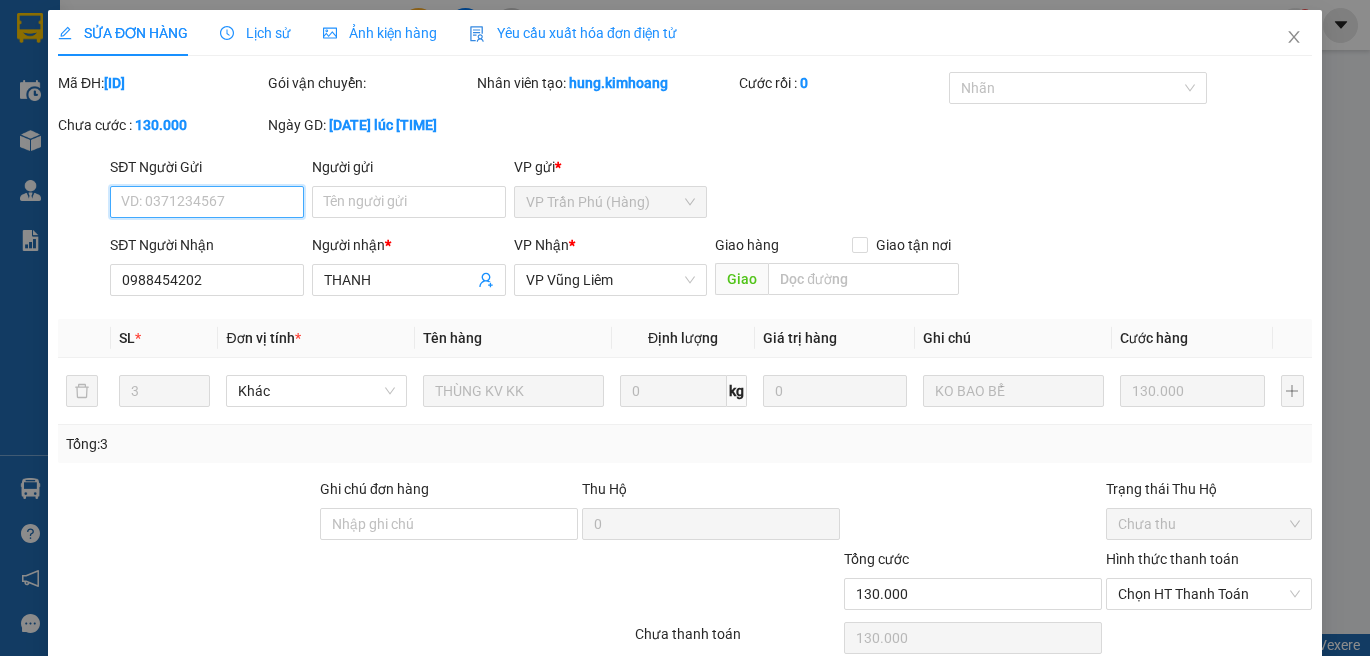 scroll, scrollTop: 88, scrollLeft: 0, axis: vertical 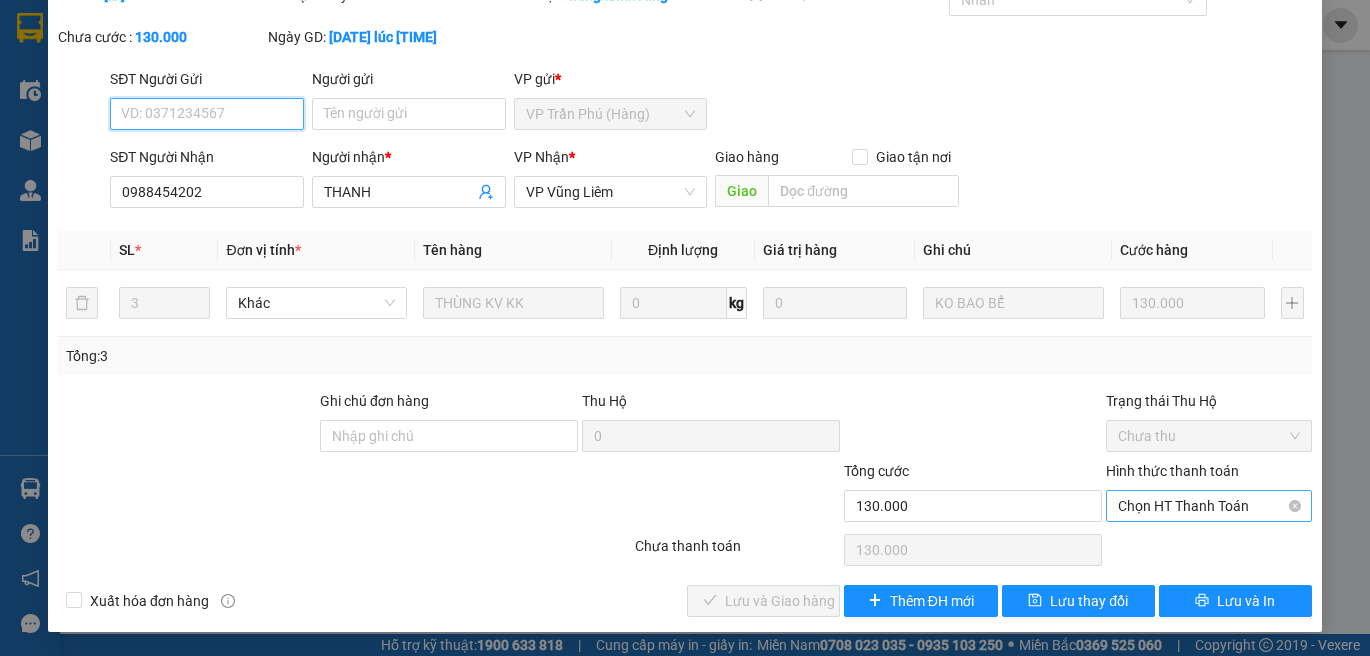 click on "Chọn HT Thanh Toán" at bounding box center (1209, 506) 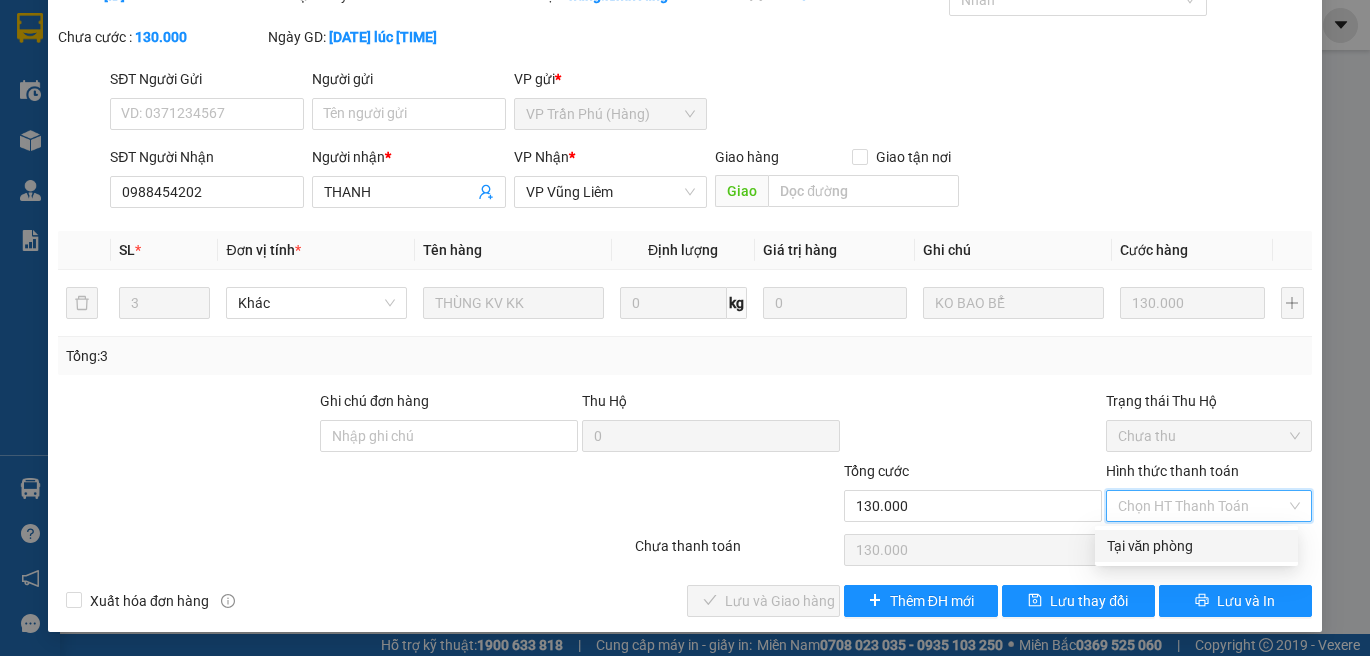 drag, startPoint x: 1231, startPoint y: 546, endPoint x: 1161, endPoint y: 582, distance: 78.714676 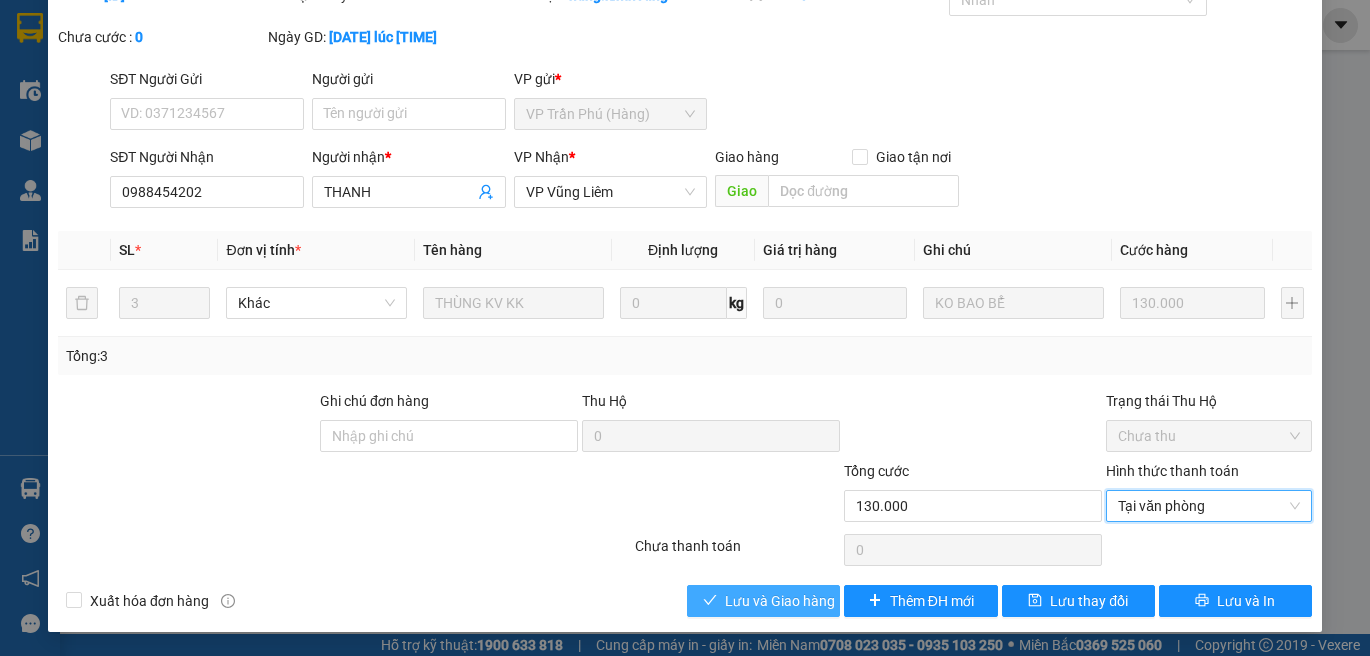 click on "Lưu và Giao hàng" at bounding box center (780, 601) 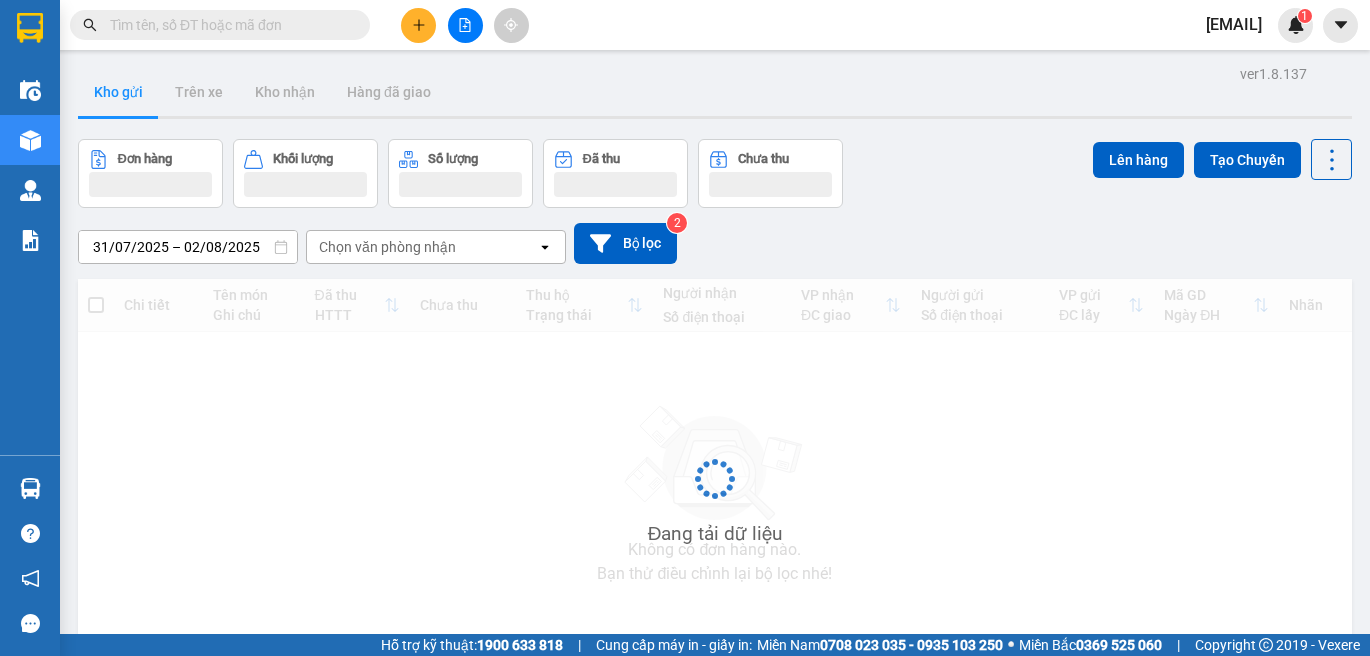 scroll, scrollTop: 0, scrollLeft: 0, axis: both 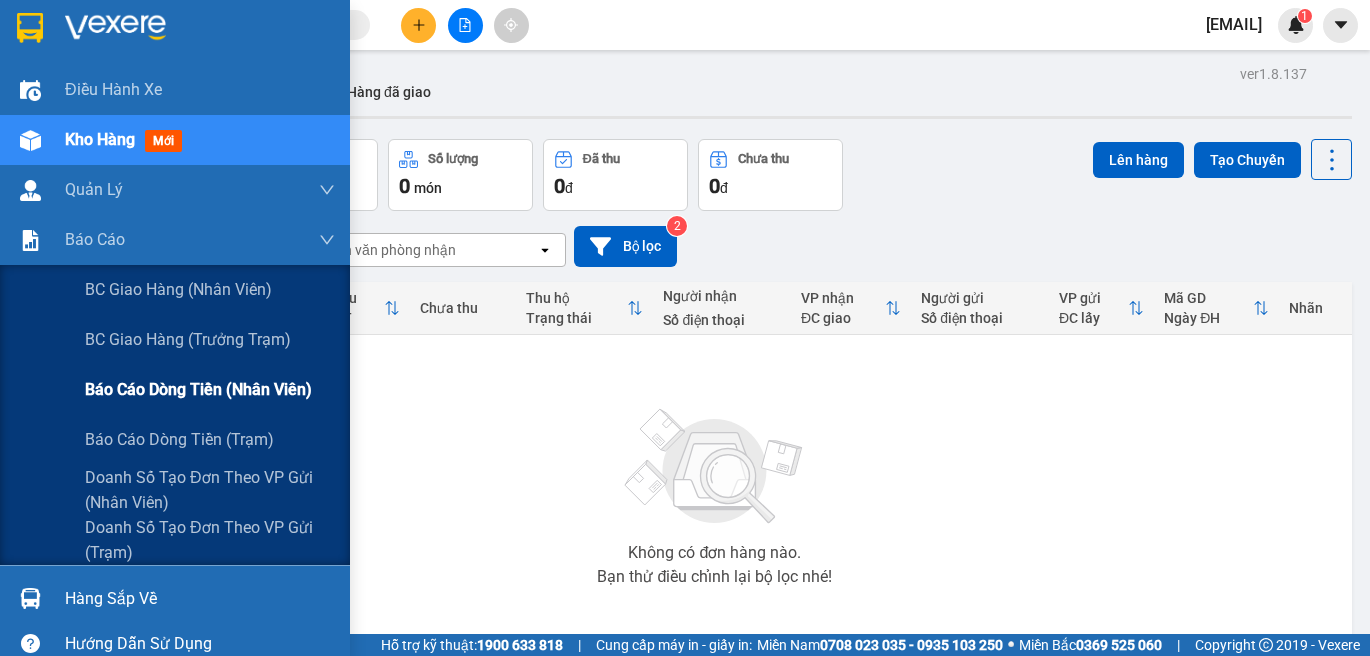 click on "Báo cáo dòng tiền (nhân viên)" at bounding box center [198, 389] 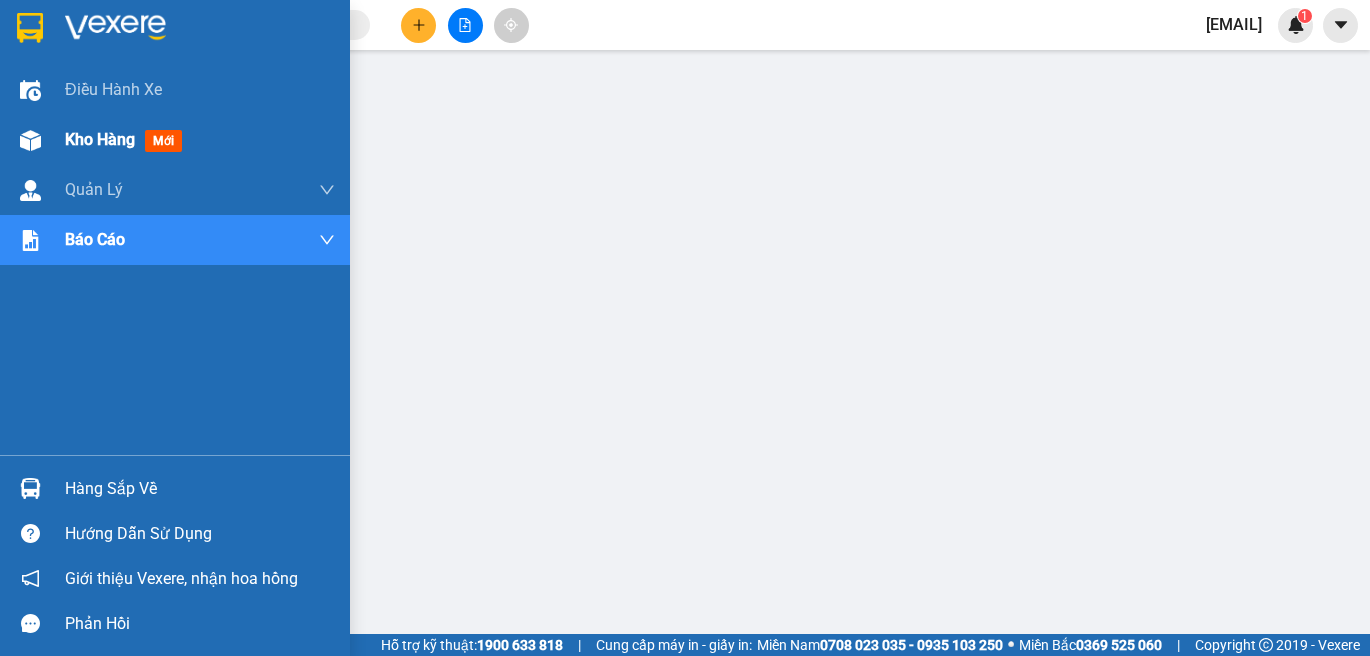 click on "Kho hàng" at bounding box center (100, 139) 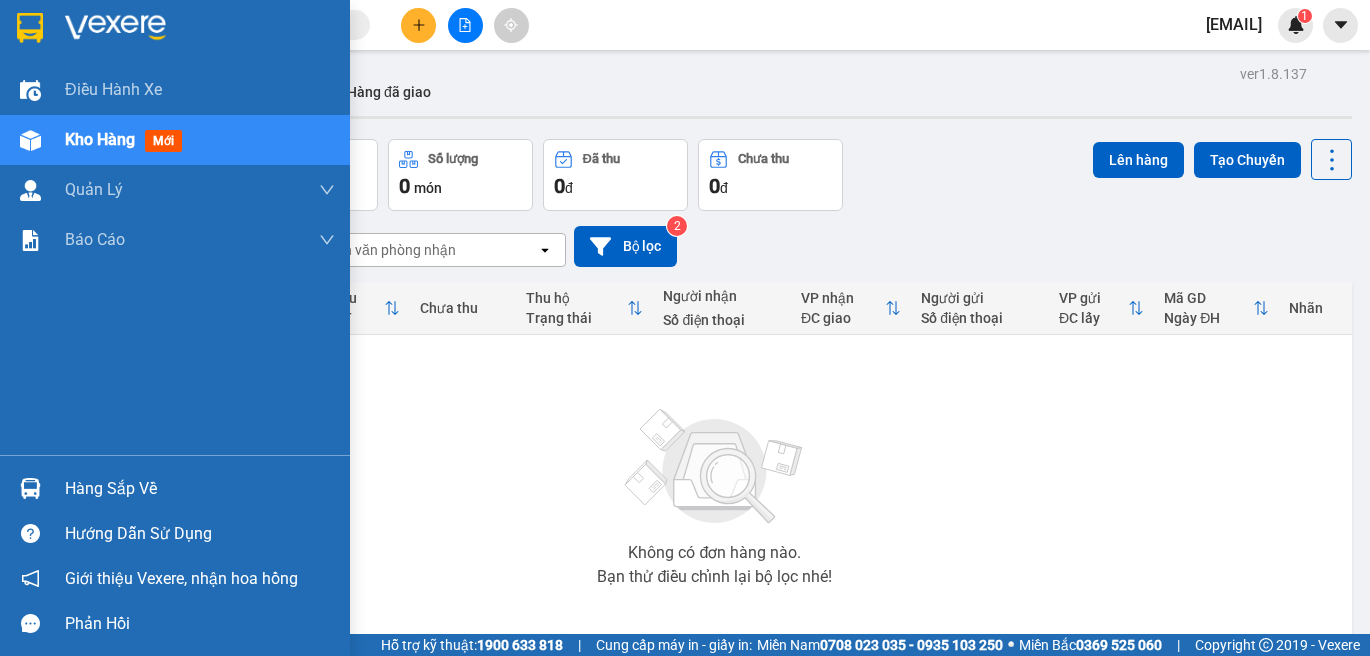 click on "Kho hàng" at bounding box center [100, 139] 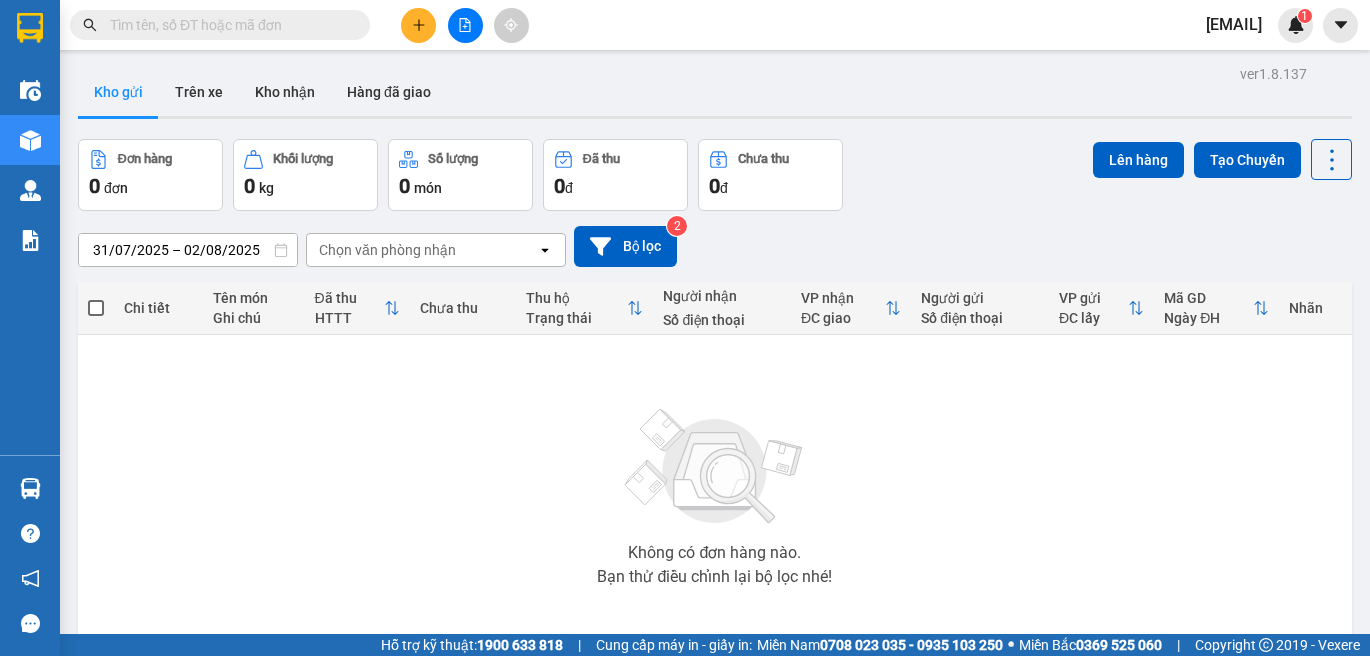 click at bounding box center [228, 25] 